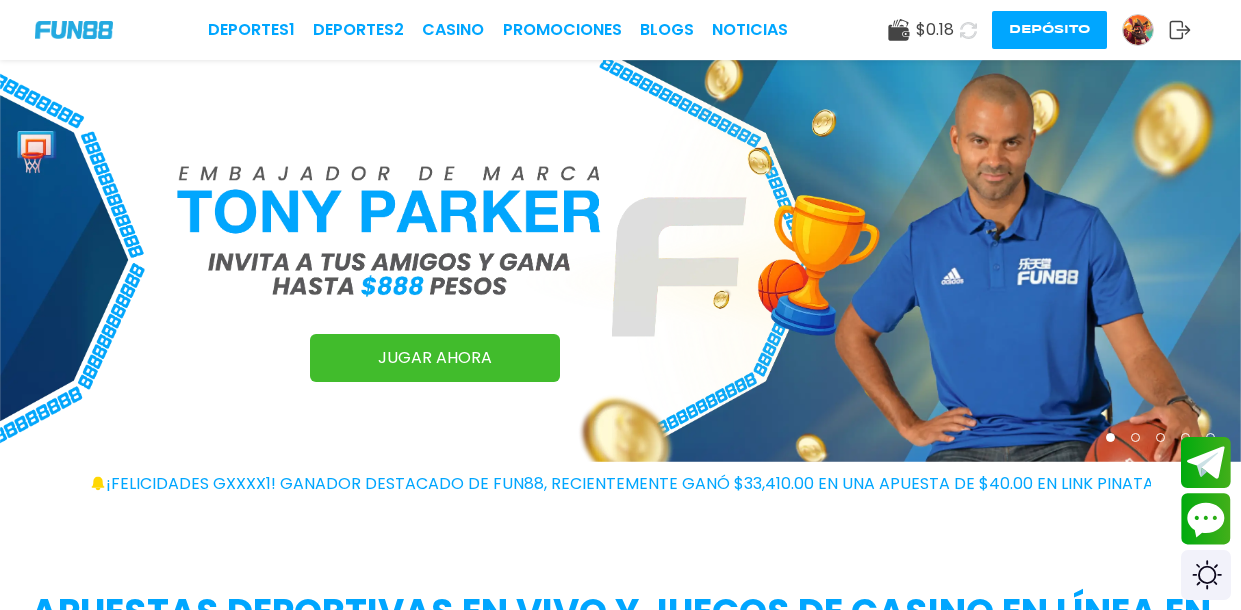 scroll, scrollTop: 0, scrollLeft: 0, axis: both 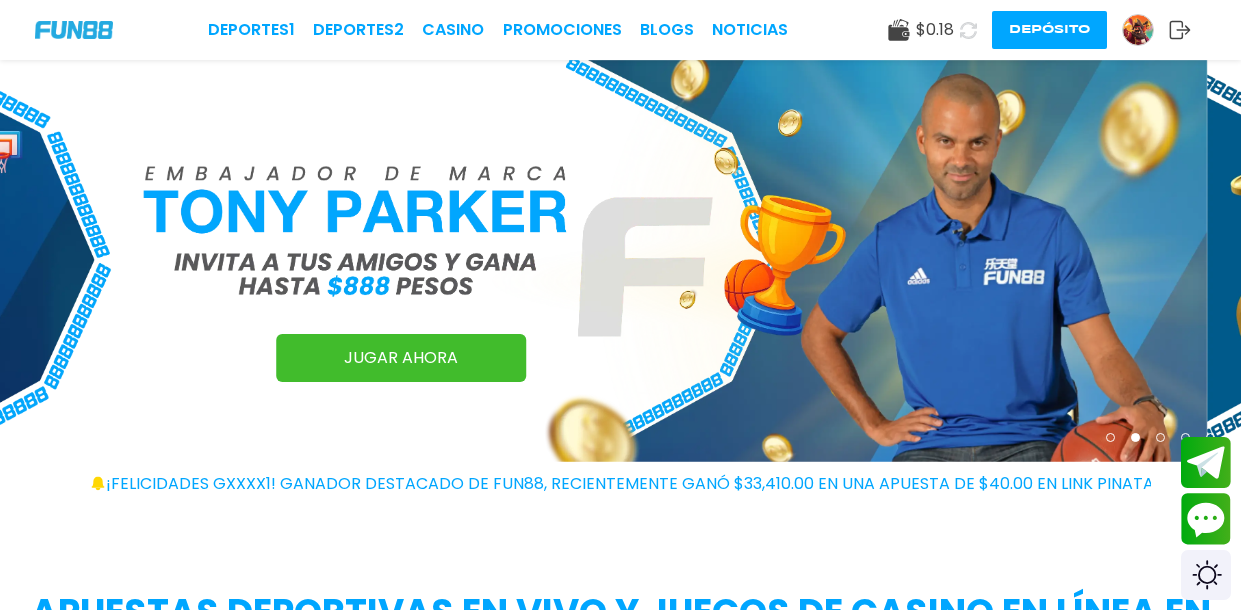click at bounding box center [586, 261] 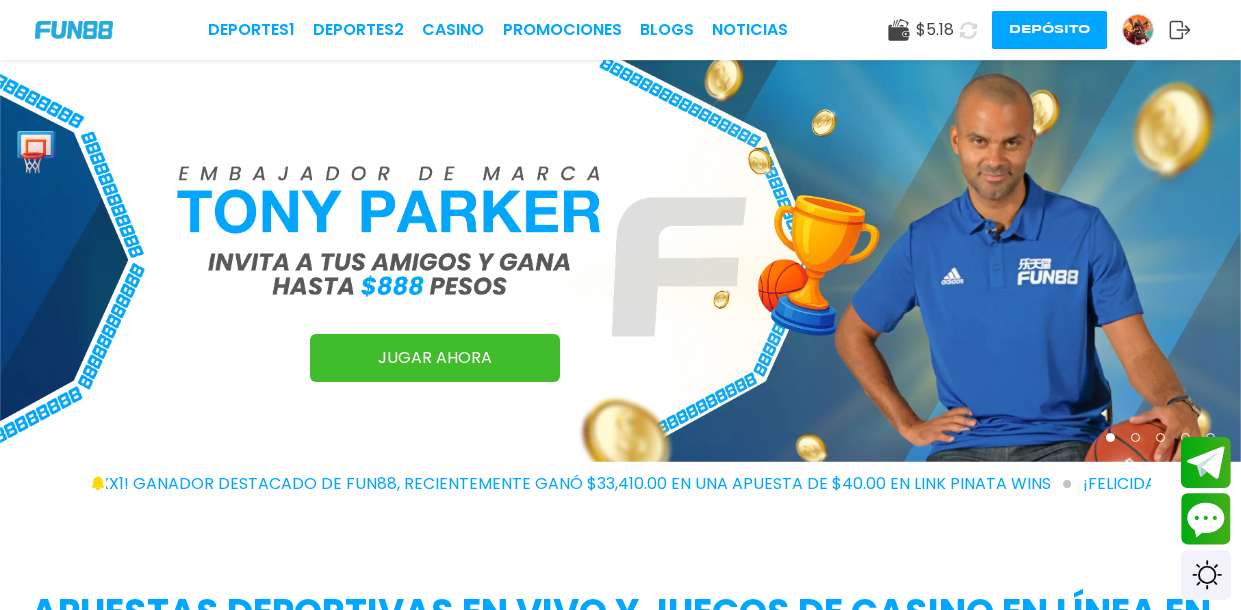 click 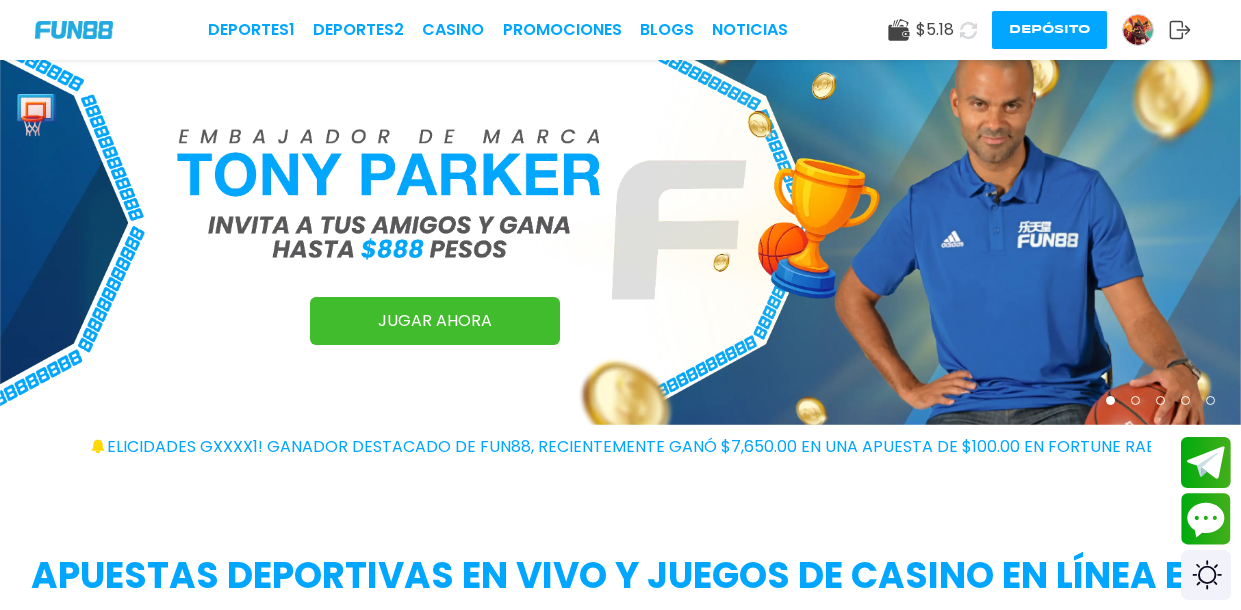 scroll, scrollTop: 42, scrollLeft: 0, axis: vertical 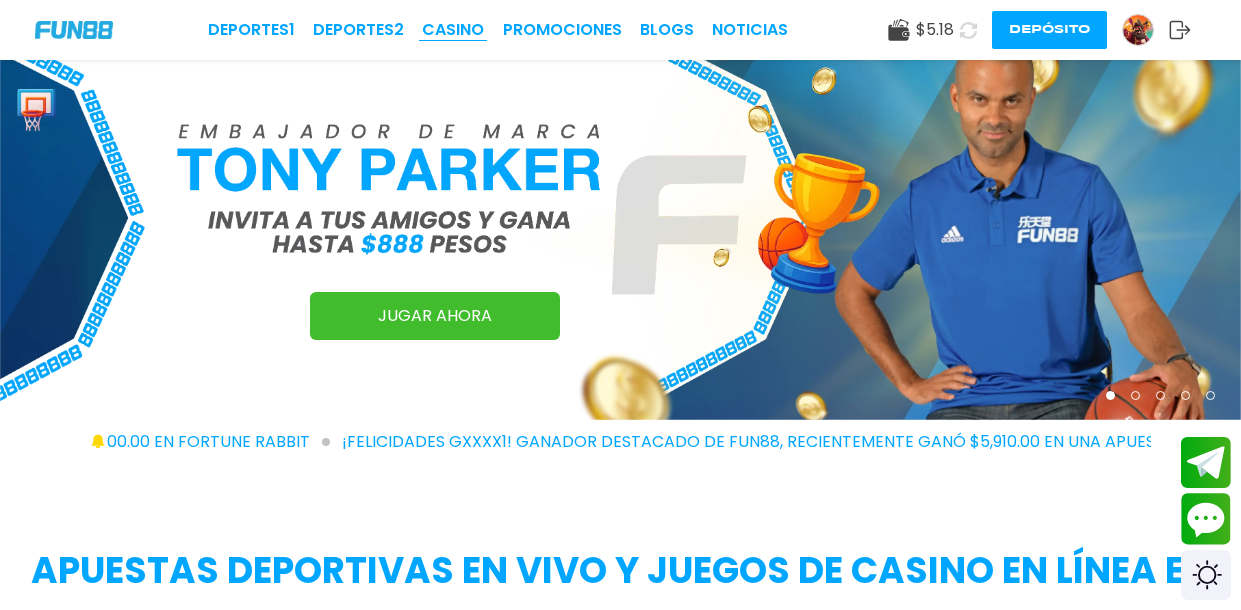 click on "CASINO" at bounding box center (453, 30) 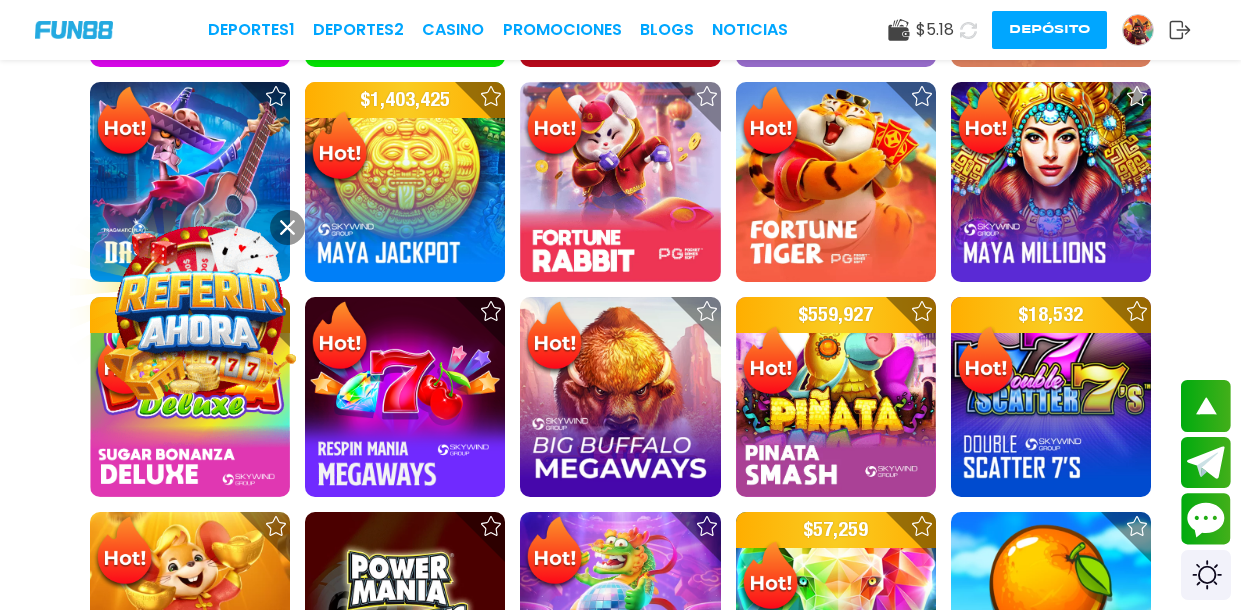 scroll, scrollTop: 1020, scrollLeft: 0, axis: vertical 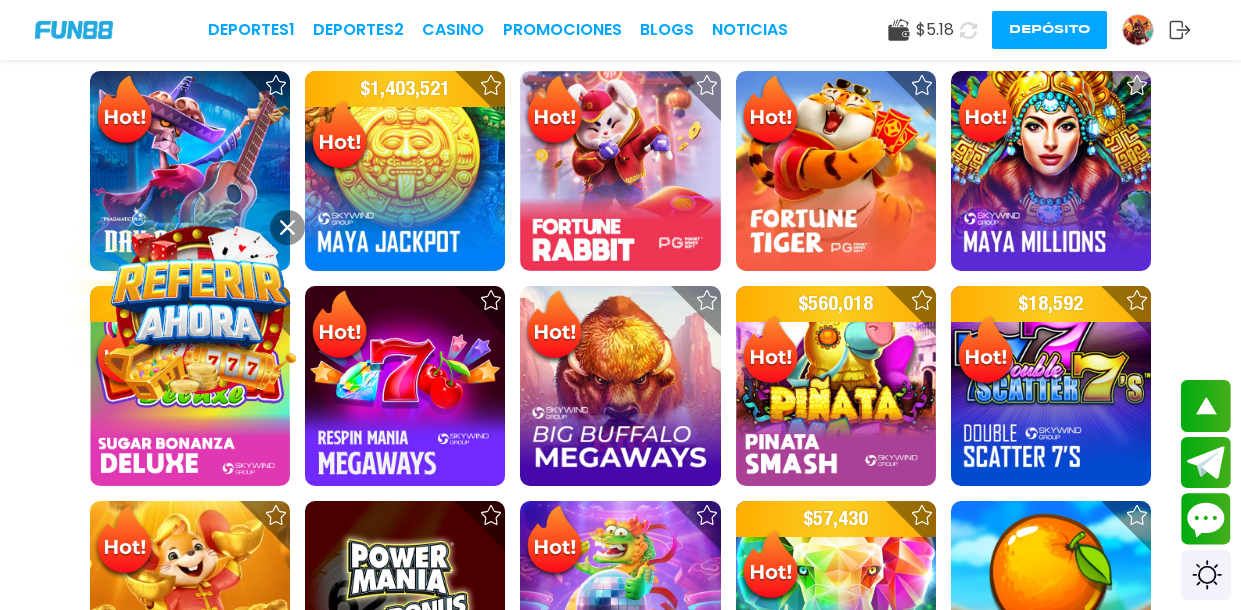 click 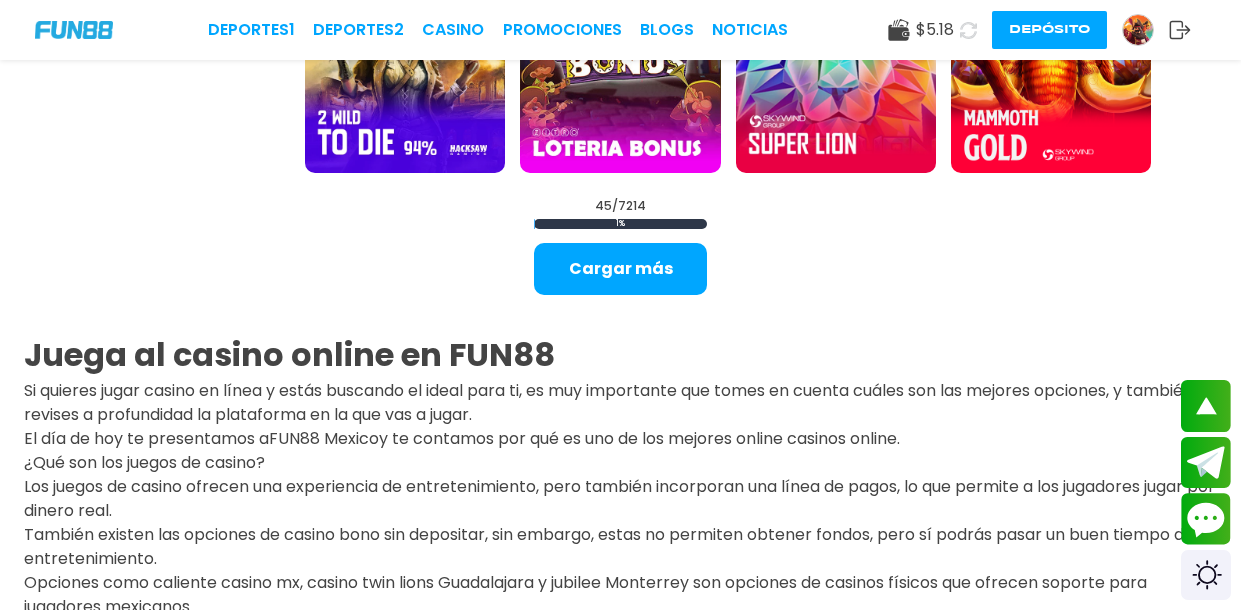 scroll, scrollTop: 2402, scrollLeft: 0, axis: vertical 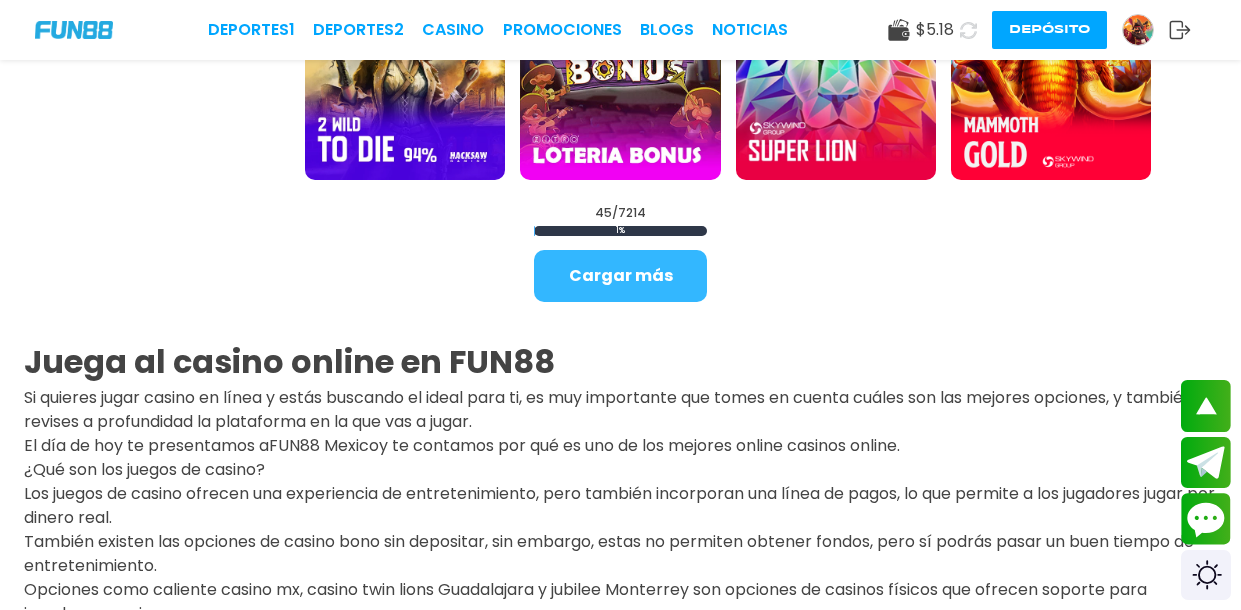 click on "Cargar más" at bounding box center (620, 276) 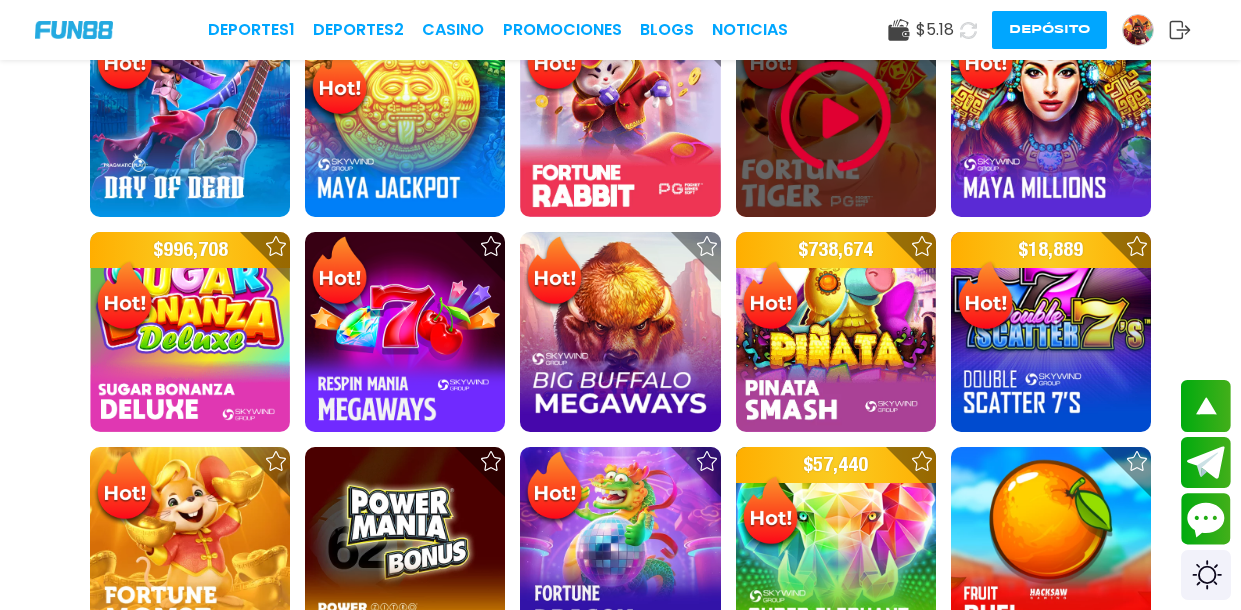 scroll, scrollTop: 0, scrollLeft: 0, axis: both 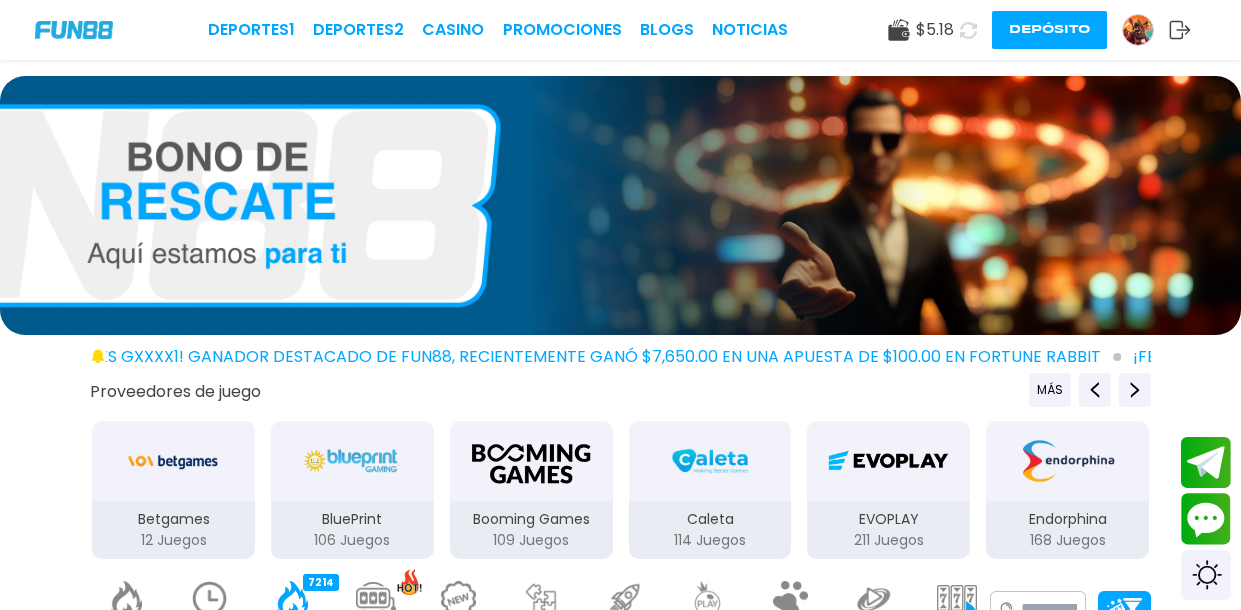 click at bounding box center [957, 598] 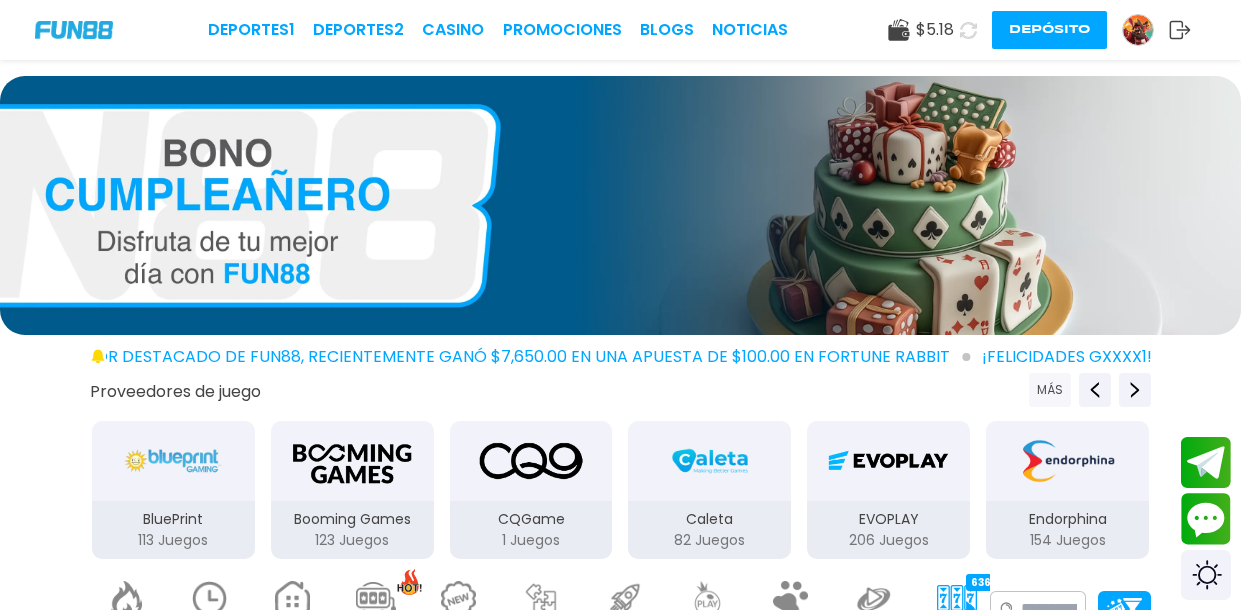 click on "MÁS" at bounding box center [1050, 390] 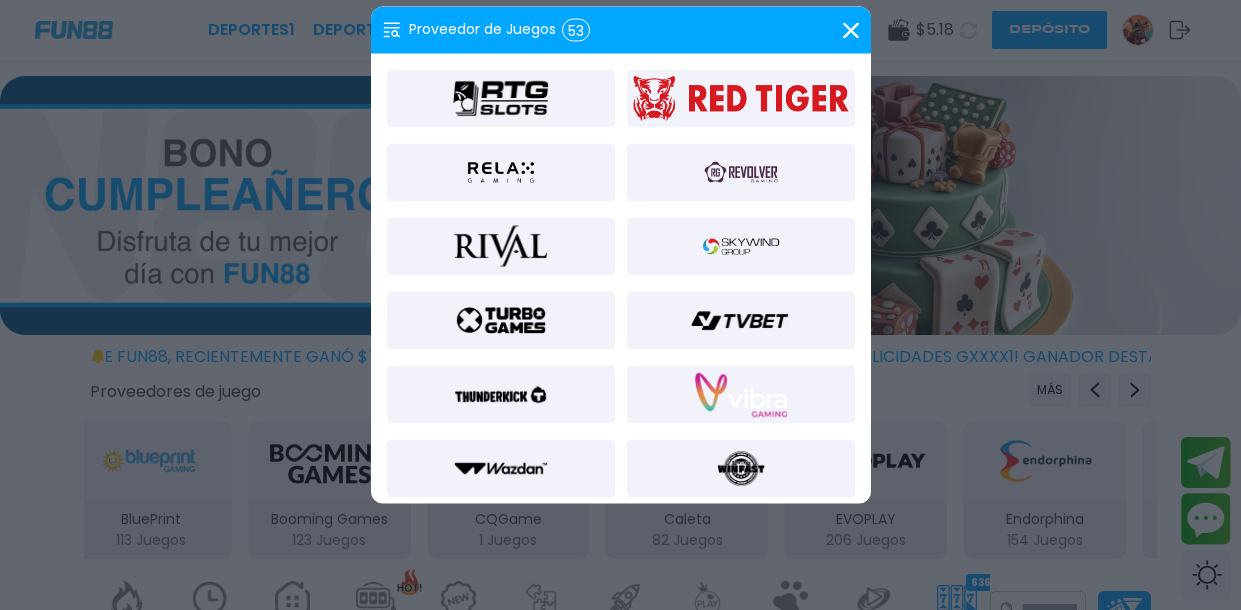 scroll, scrollTop: 1563, scrollLeft: 0, axis: vertical 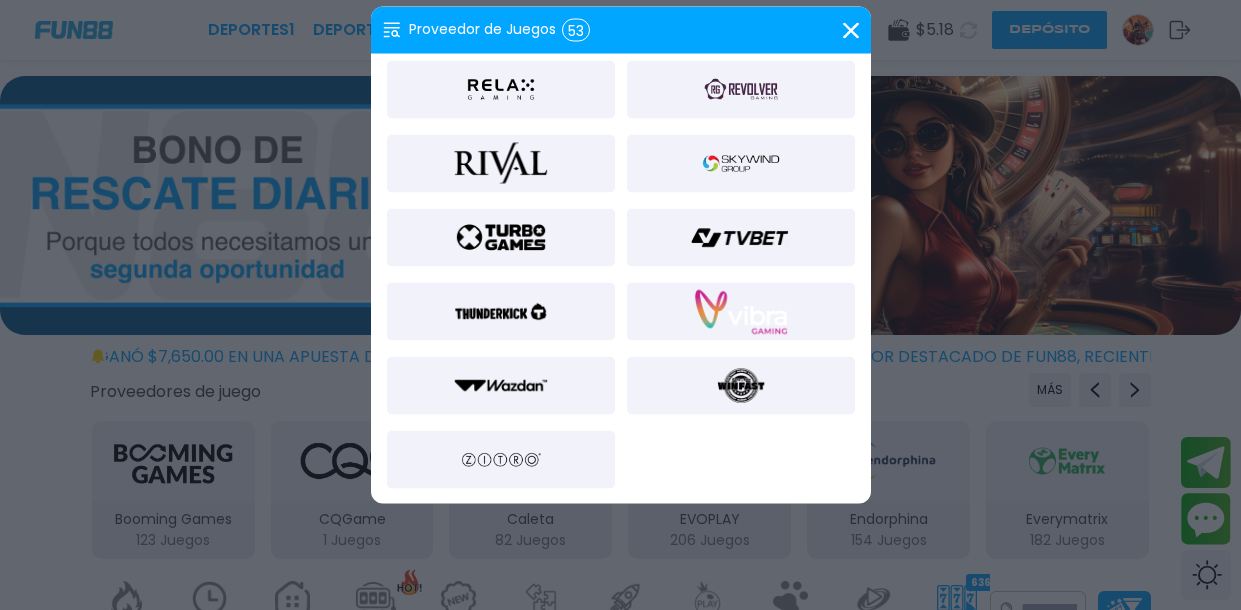 click at bounding box center [741, 164] 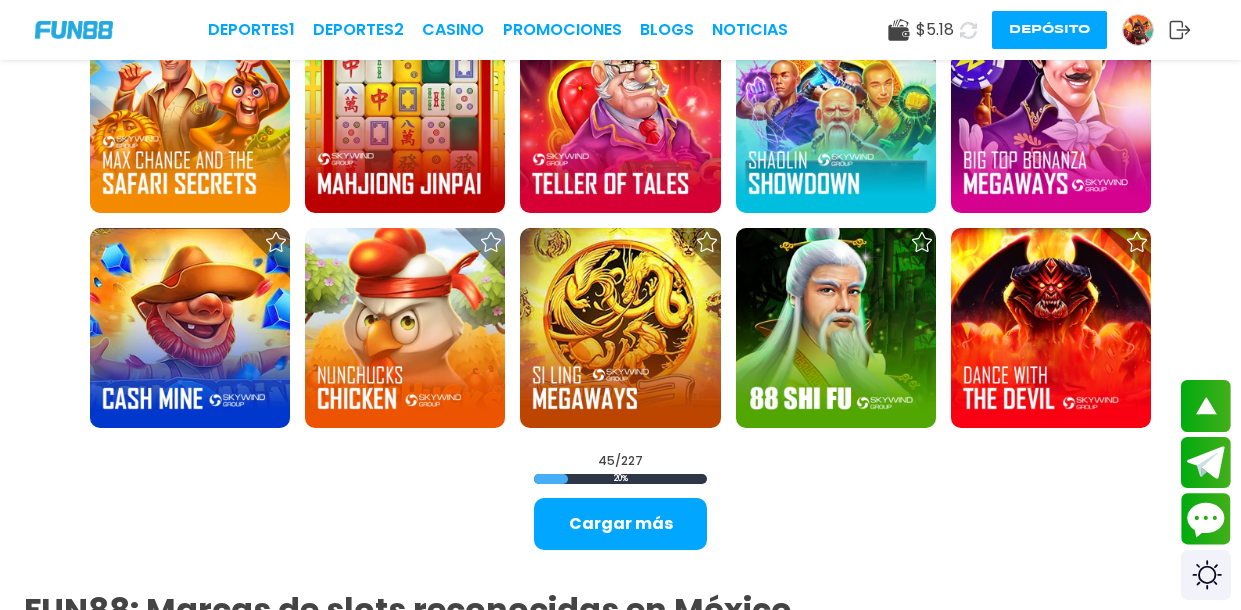 scroll, scrollTop: 2153, scrollLeft: 0, axis: vertical 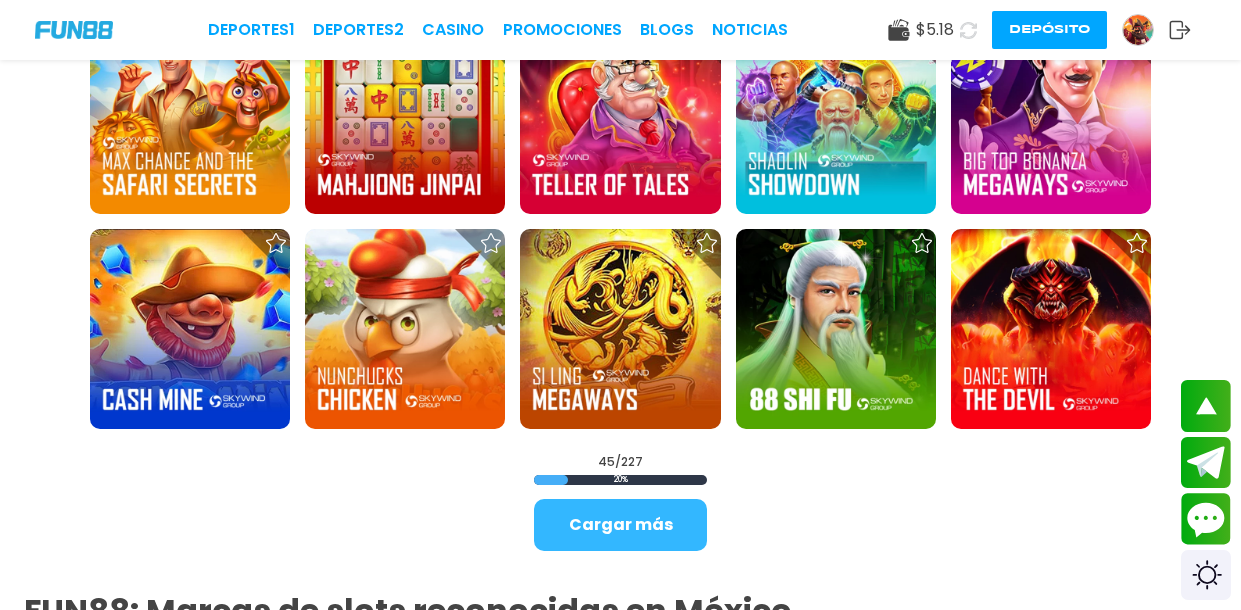 click on "Cargar más" at bounding box center [620, 525] 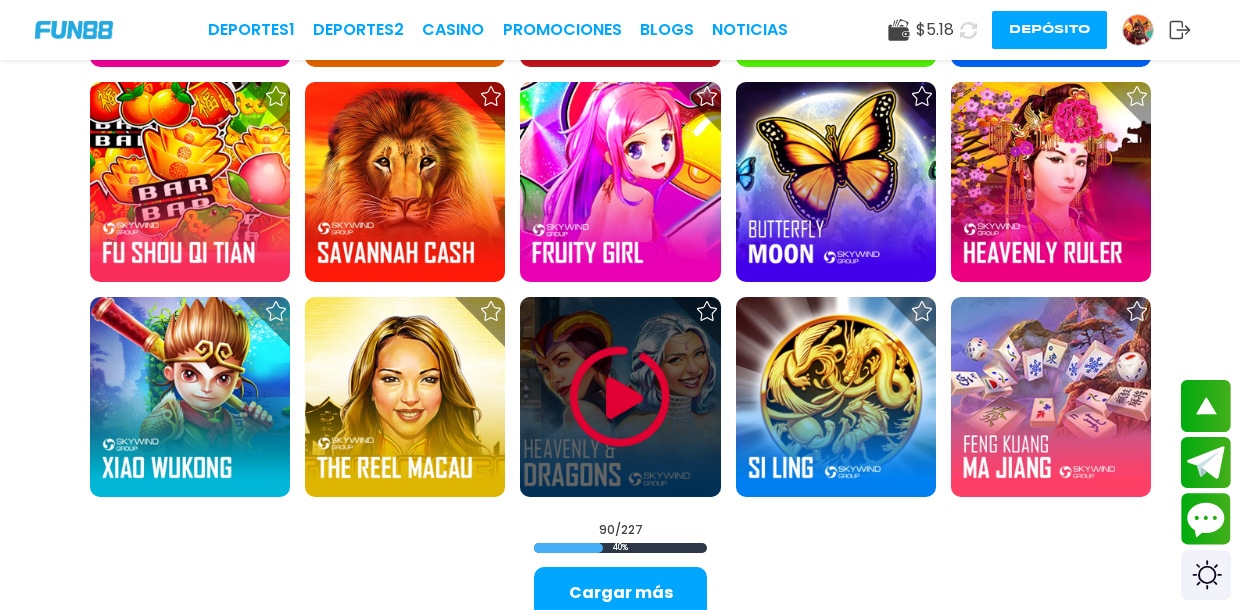 scroll, scrollTop: 4080, scrollLeft: 0, axis: vertical 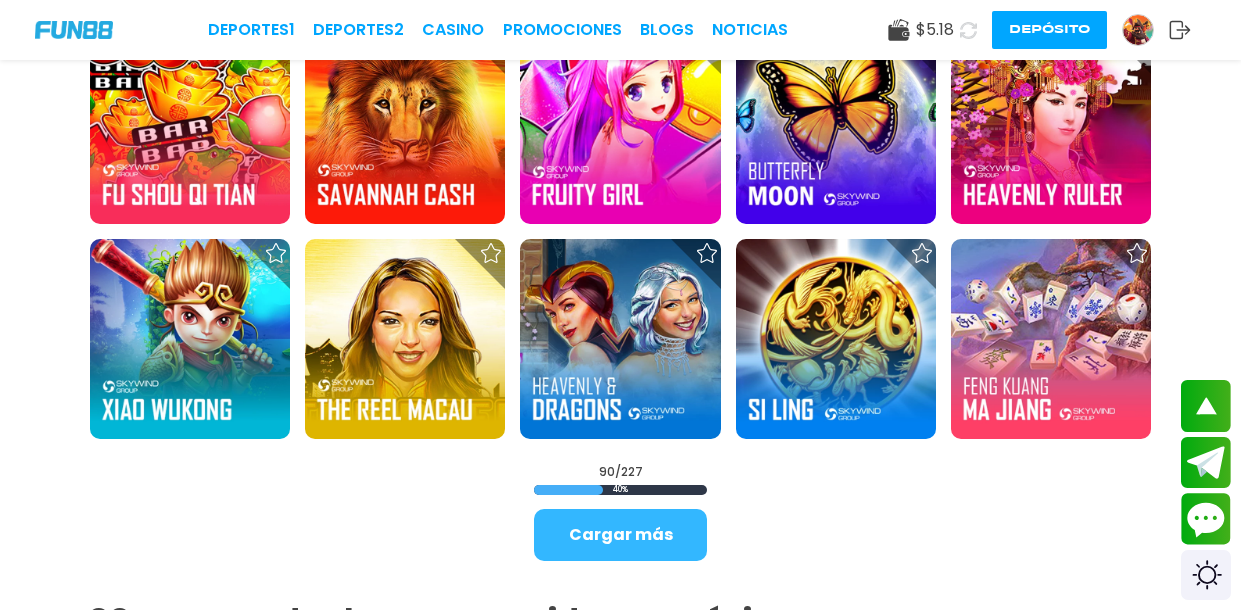 click on "Cargar más" at bounding box center [620, 535] 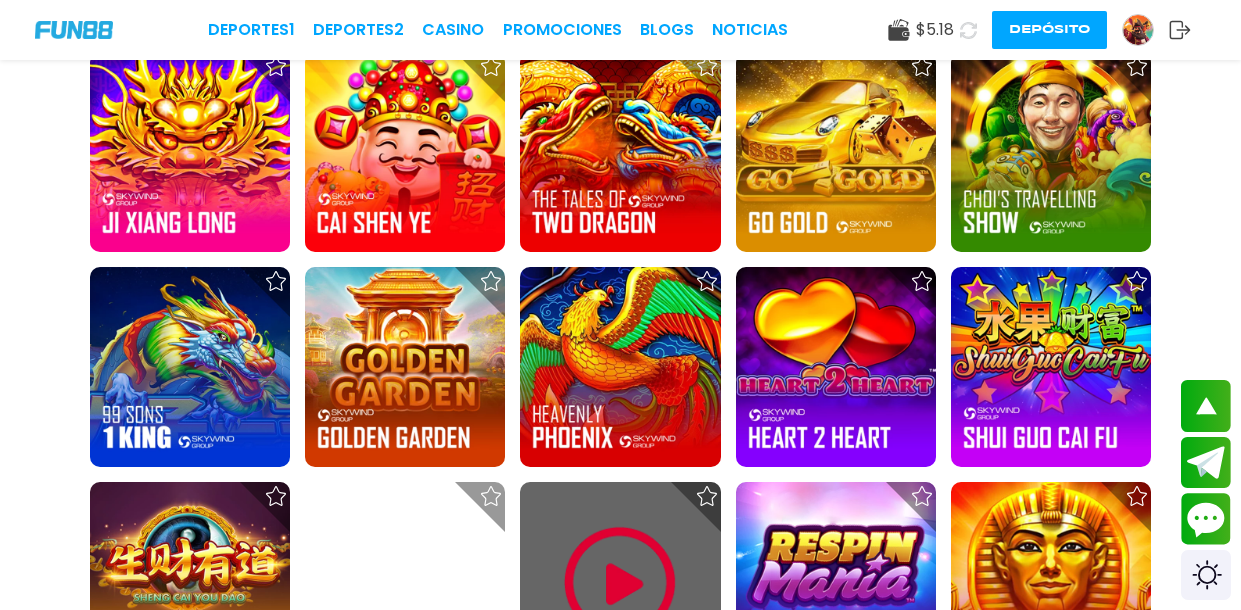 scroll, scrollTop: 5354, scrollLeft: 0, axis: vertical 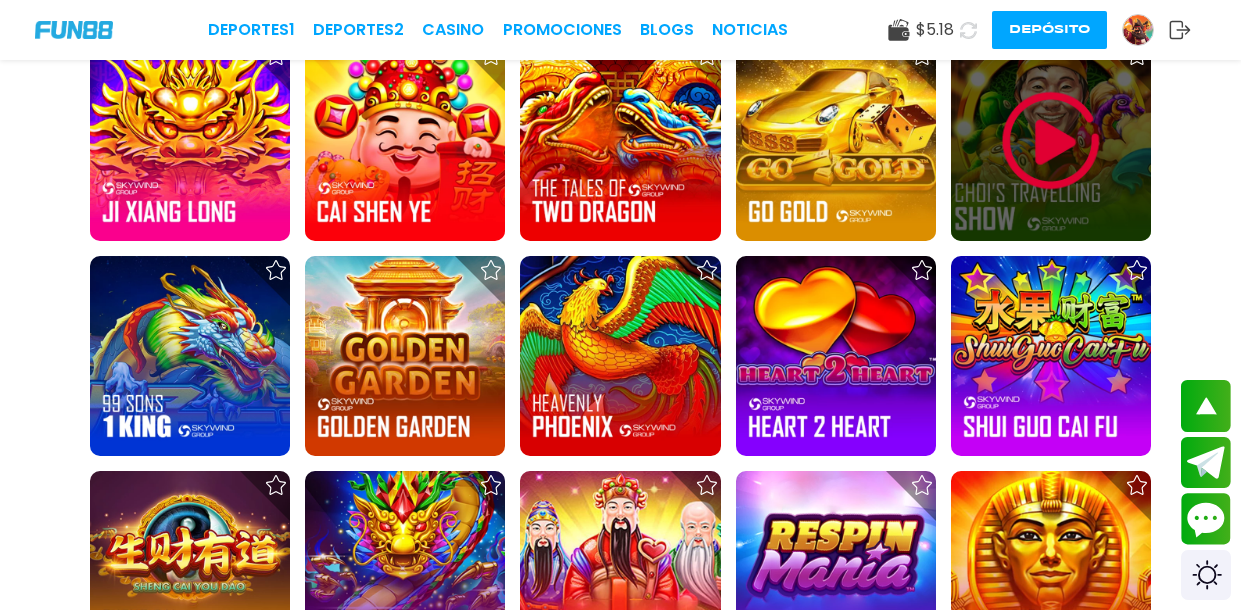 click at bounding box center [1051, 141] 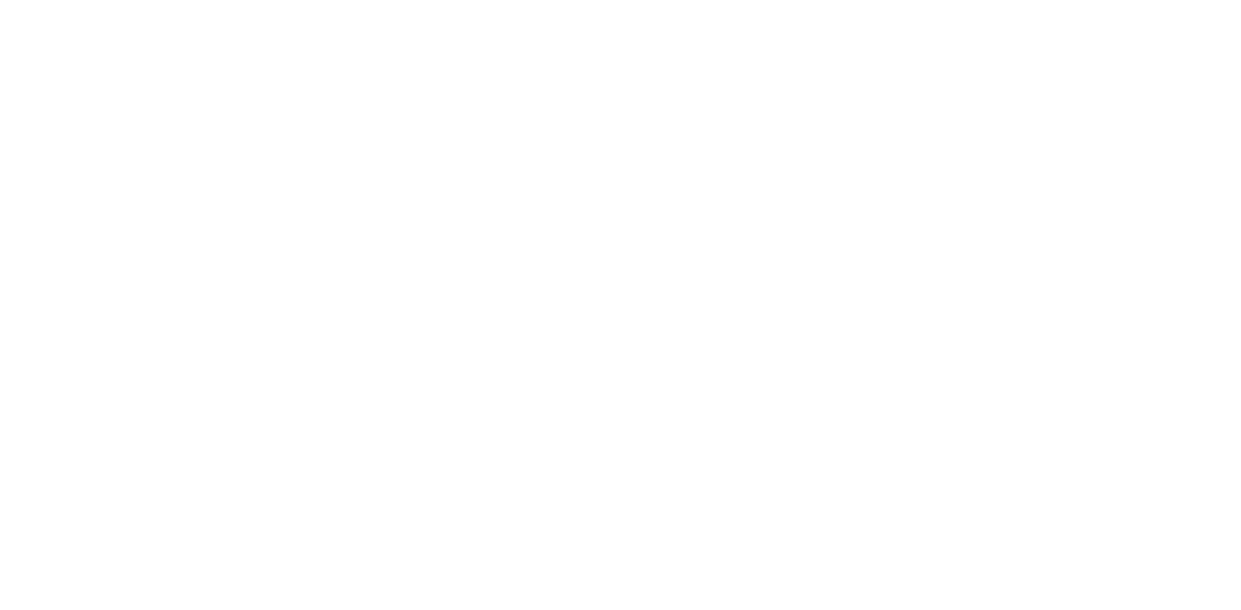 scroll, scrollTop: 0, scrollLeft: 0, axis: both 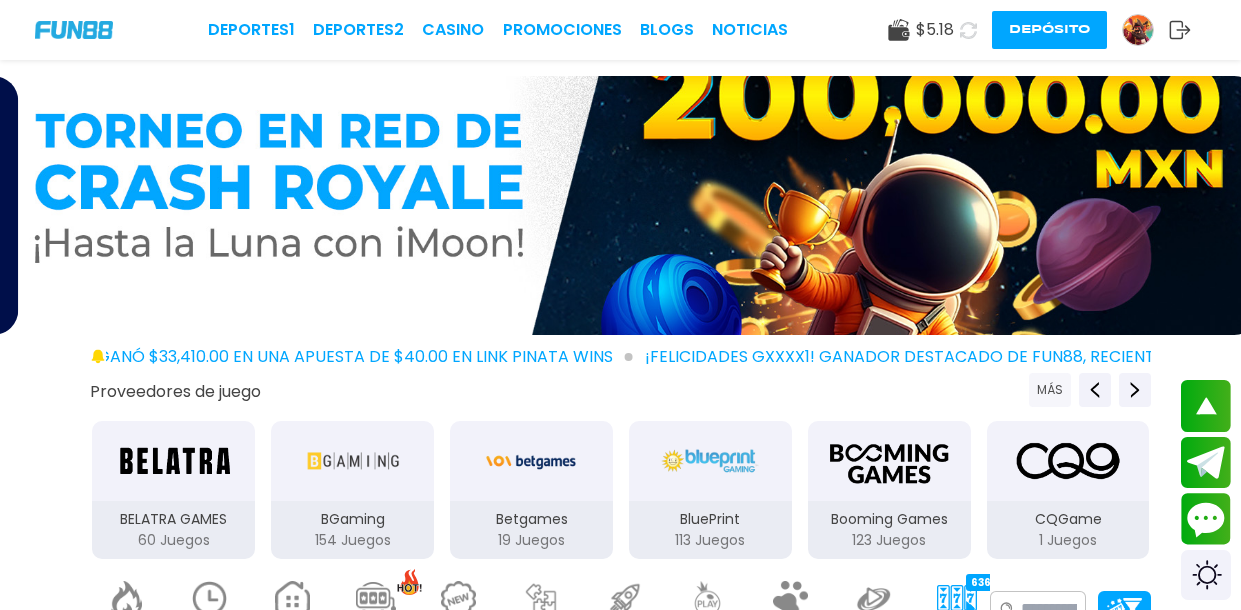 click on "MÁS" at bounding box center [1050, 390] 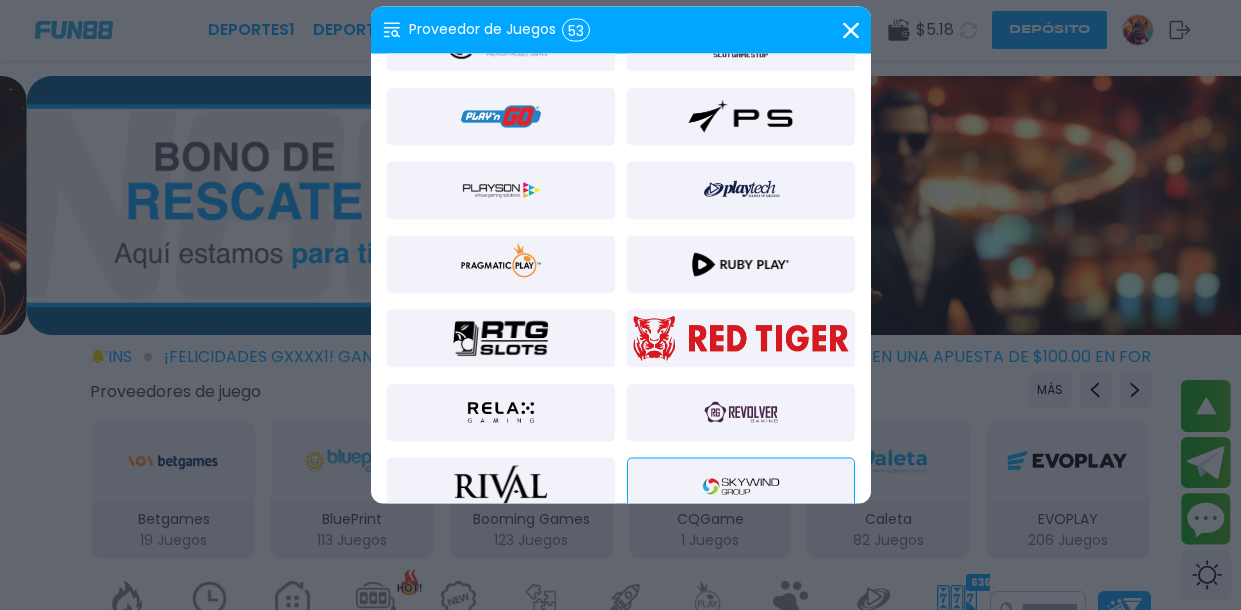 scroll, scrollTop: 1250, scrollLeft: 0, axis: vertical 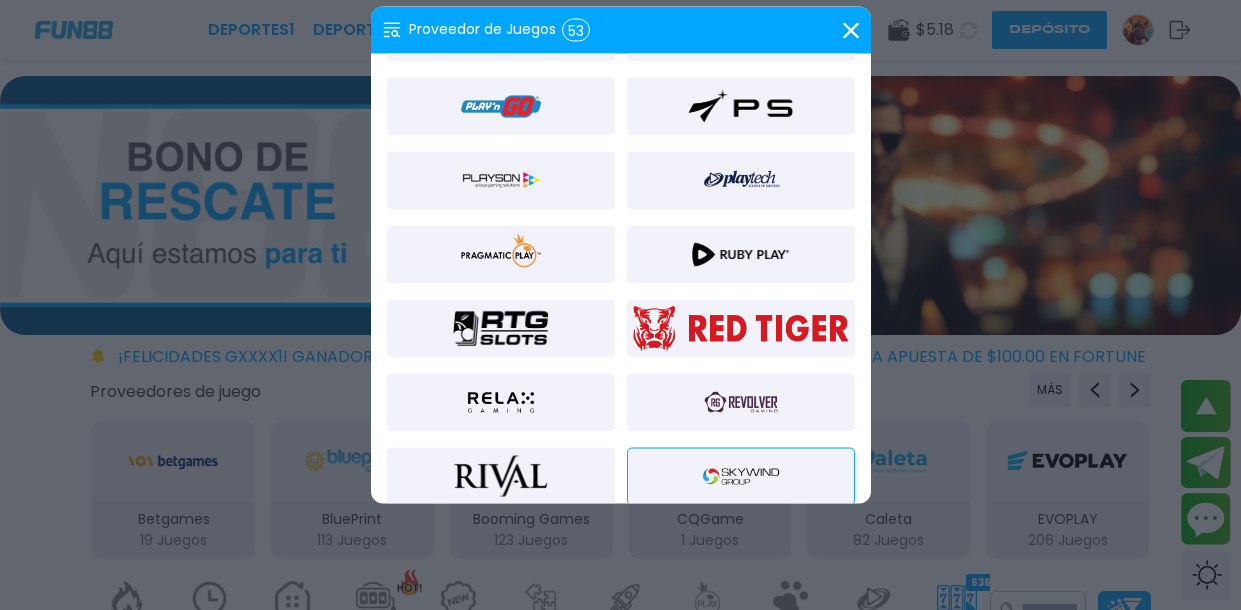 click at bounding box center [501, 255] 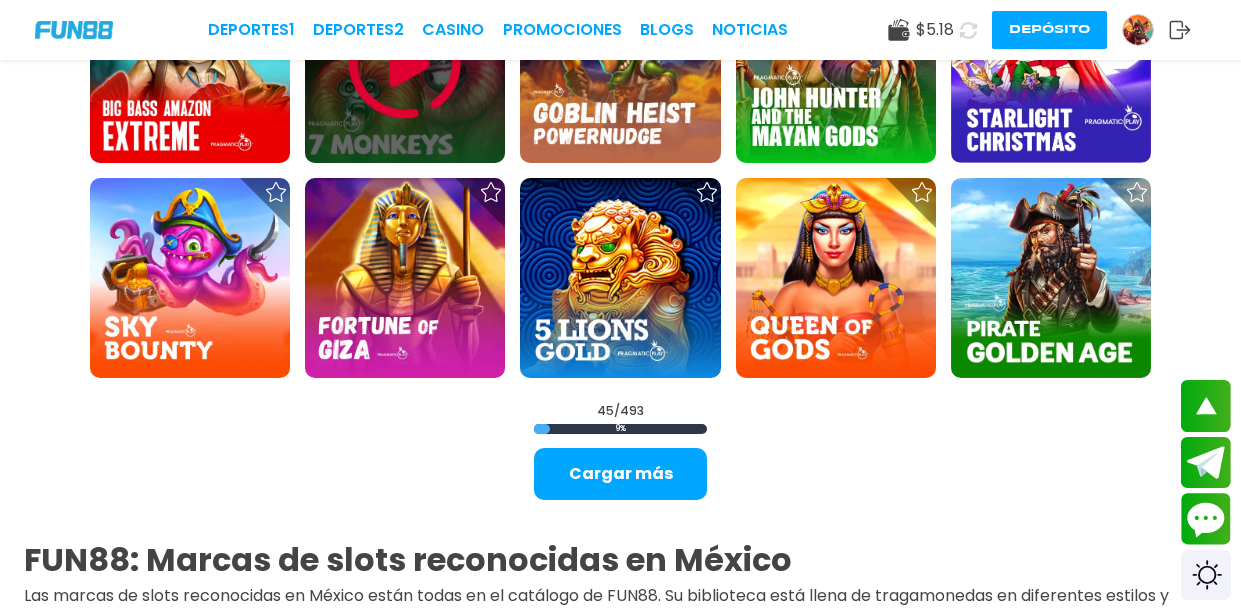 scroll, scrollTop: 2209, scrollLeft: 0, axis: vertical 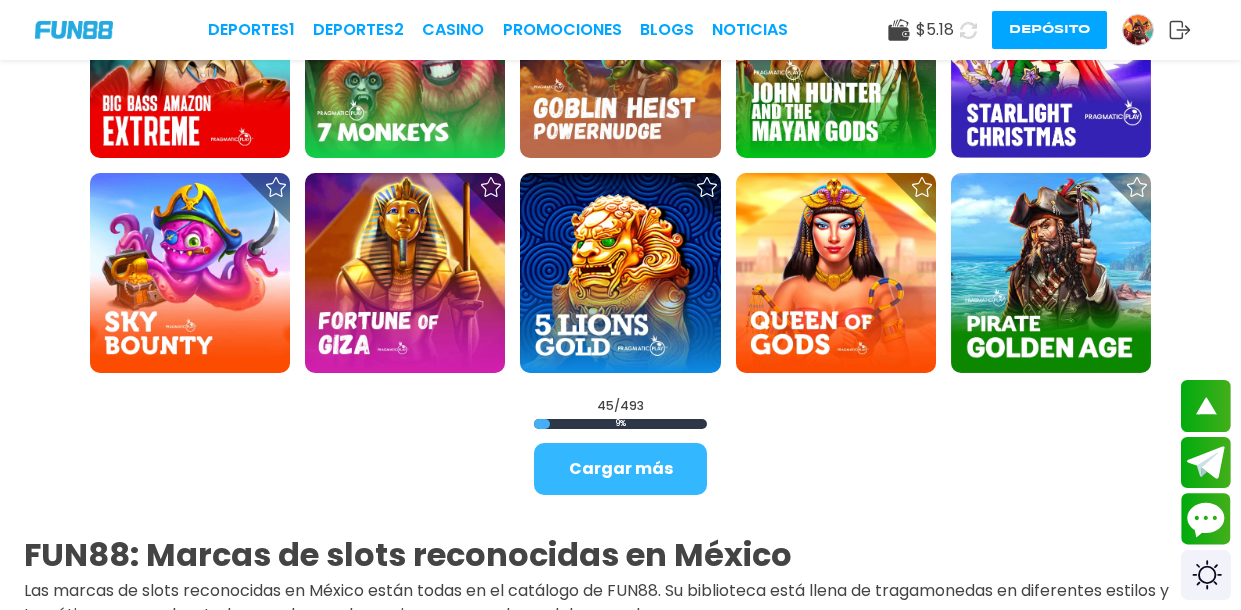 click on "Cargar más" at bounding box center (620, 469) 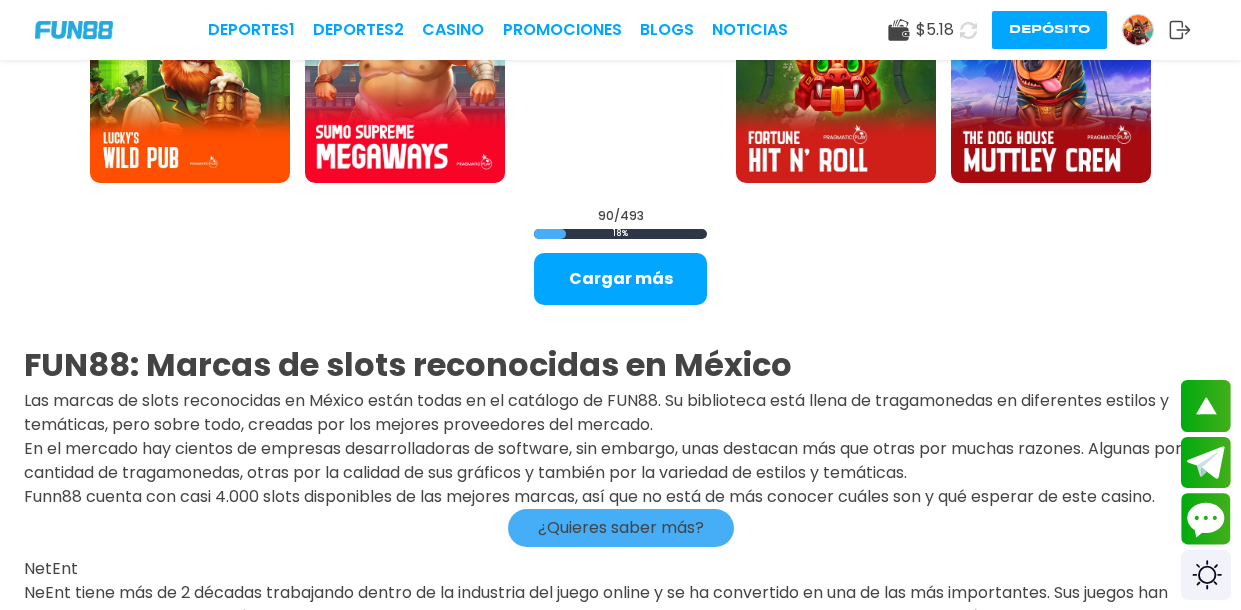 scroll, scrollTop: 4338, scrollLeft: 0, axis: vertical 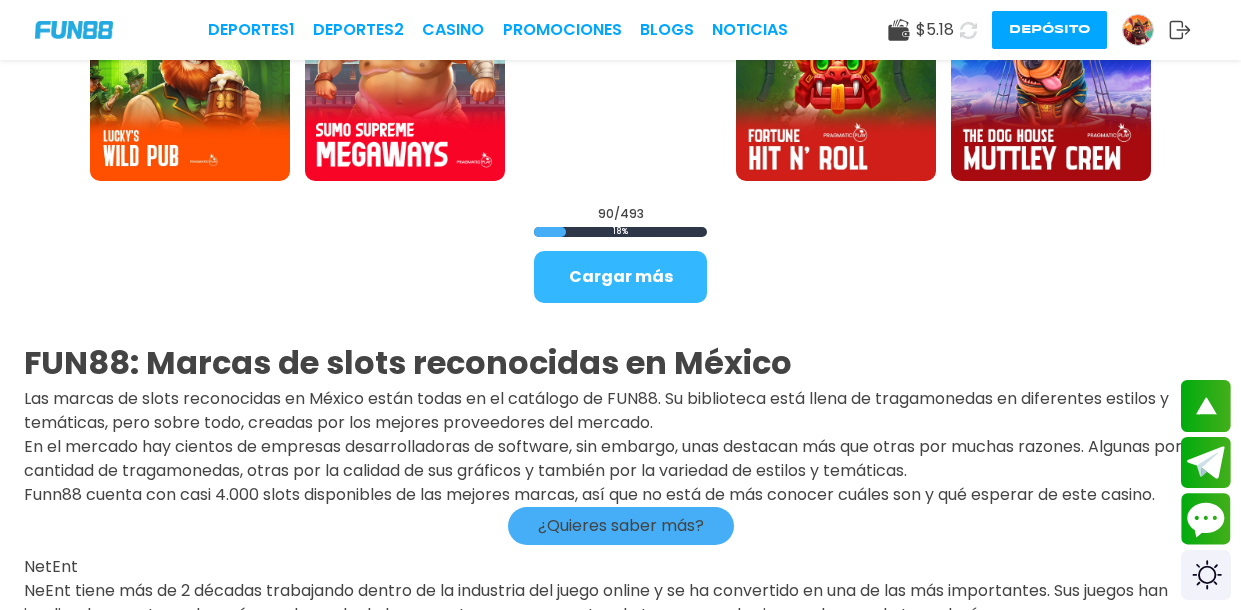 click on "Cargar más" at bounding box center (620, 277) 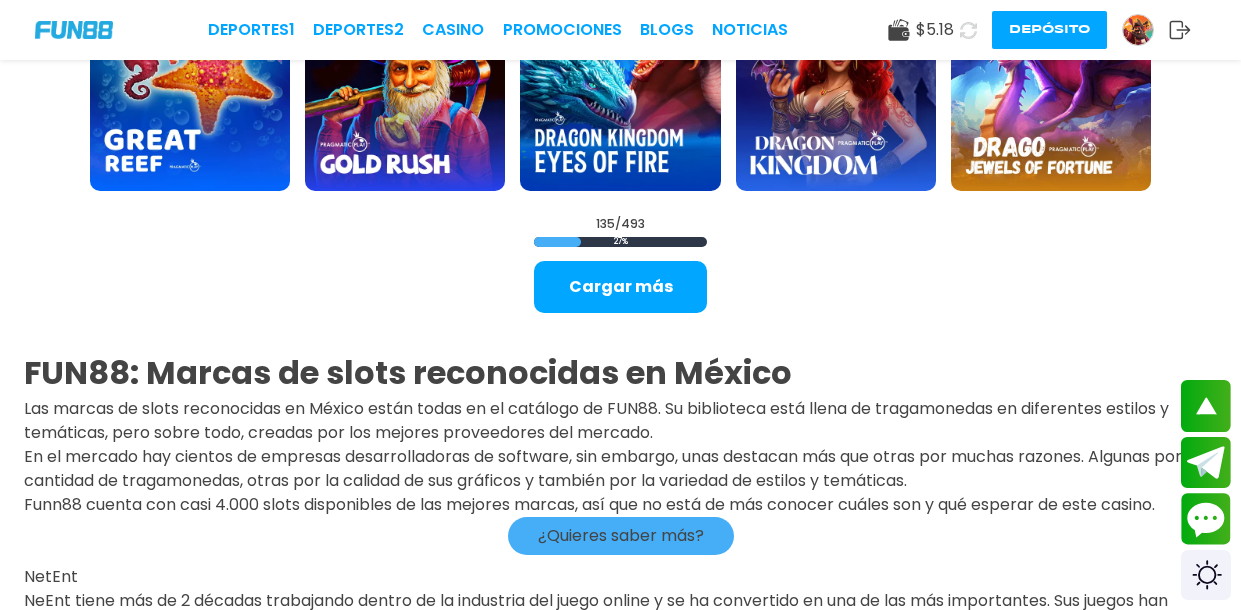 scroll, scrollTop: 6255, scrollLeft: 0, axis: vertical 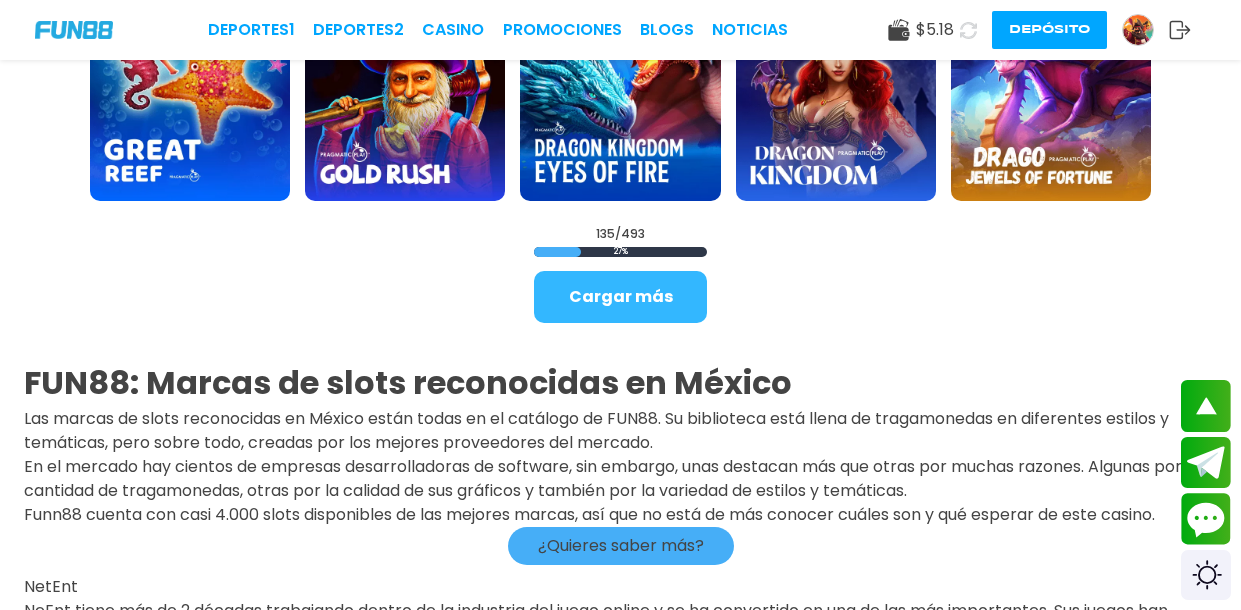 click on "Cargar más" at bounding box center [620, 297] 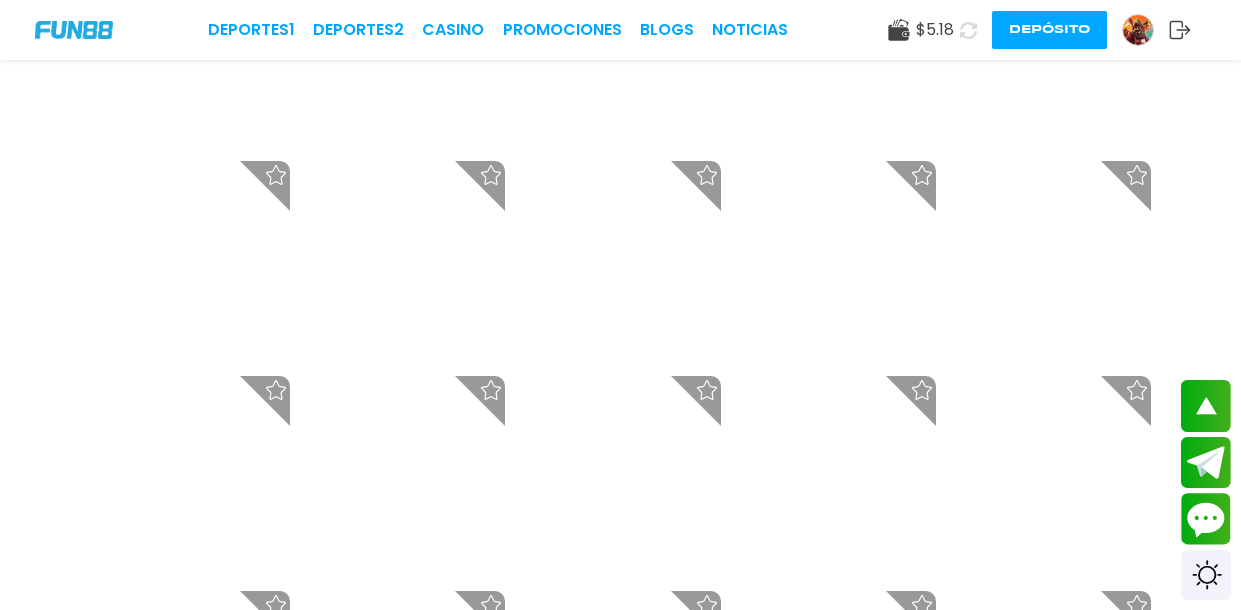 scroll, scrollTop: 6255, scrollLeft: 0, axis: vertical 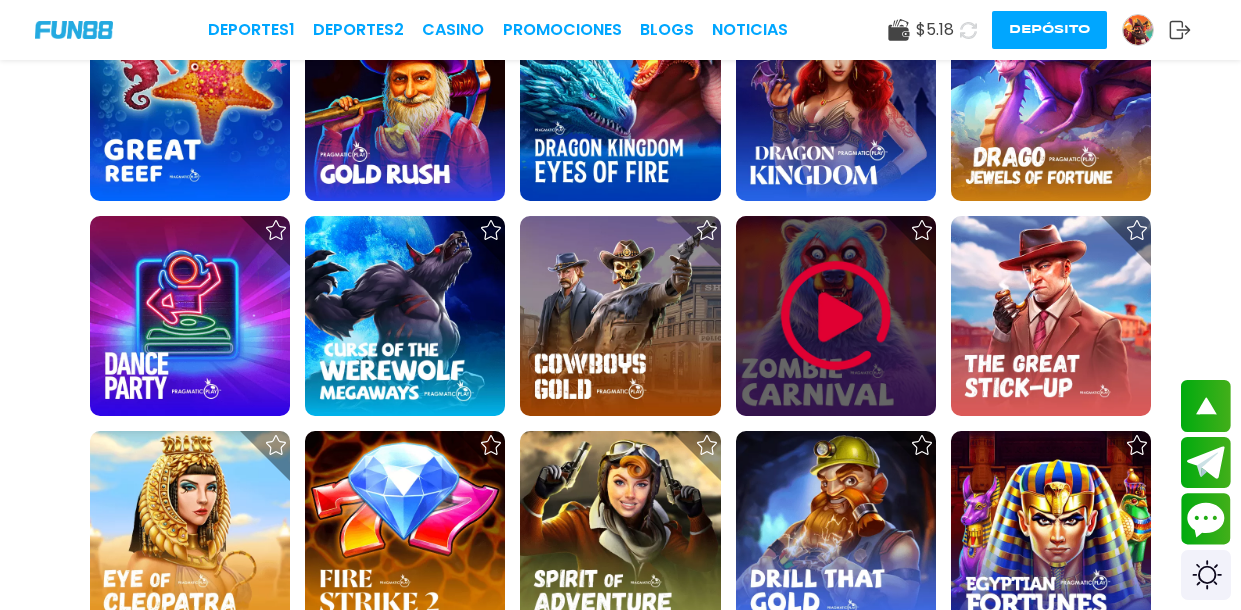 click at bounding box center [836, 316] 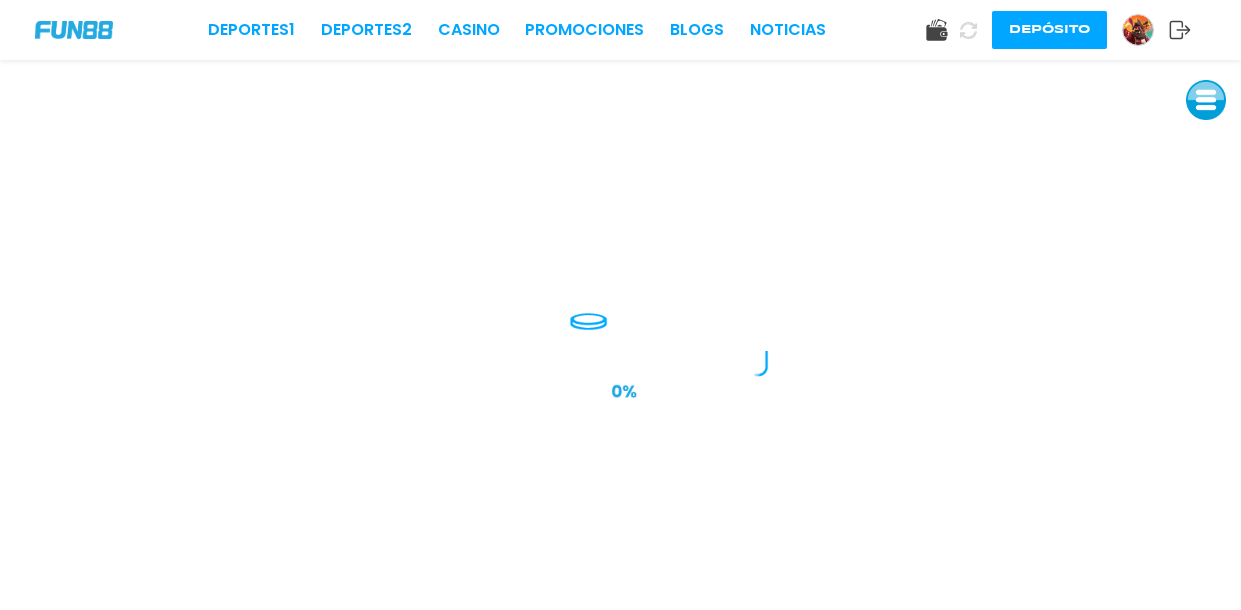 scroll, scrollTop: 0, scrollLeft: 0, axis: both 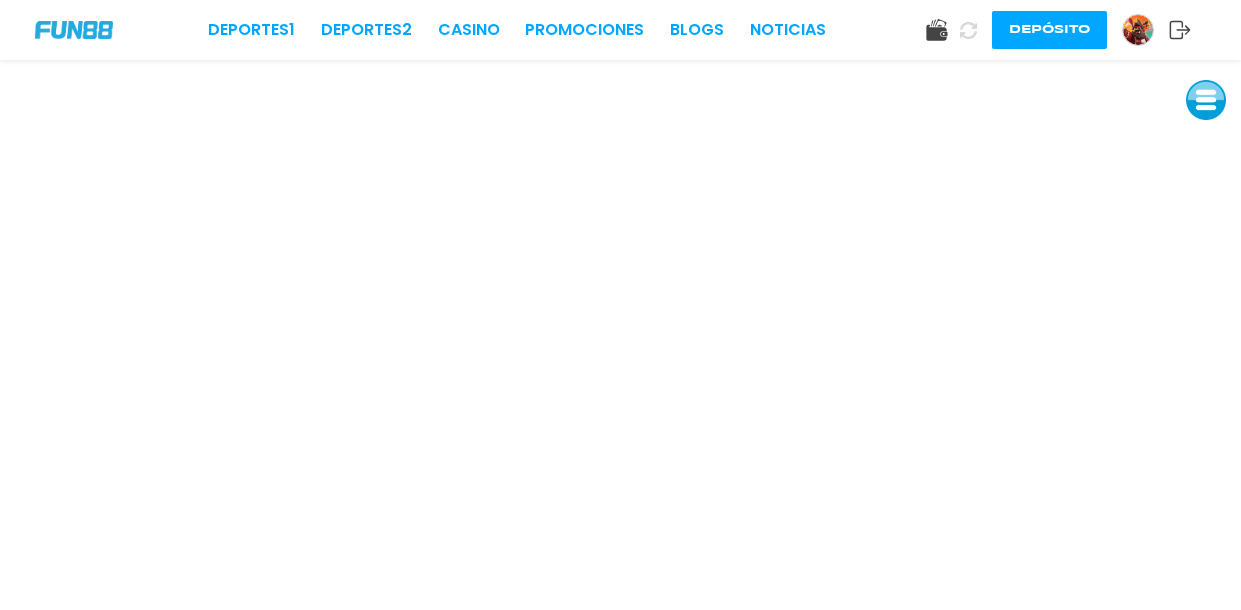 click on "Deportes  1 Deportes  2 CASINO Promociones BLOGS NOTICIAS Depósito" at bounding box center [620, 30] 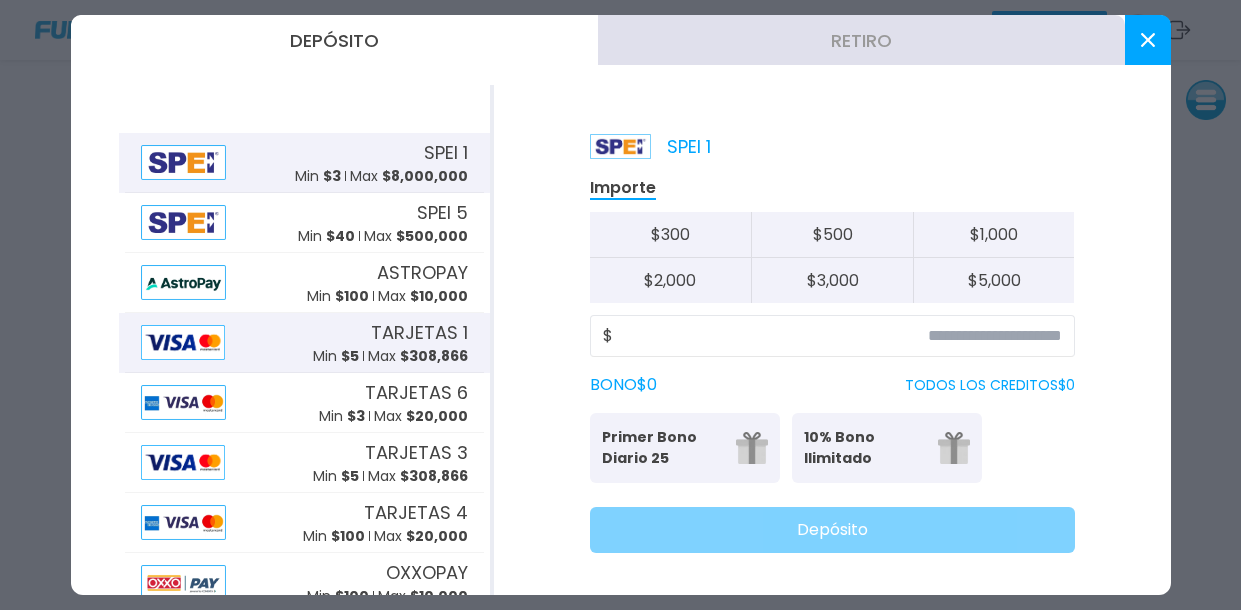 click on "TARJETAS 1 Min   $ 5 Max   $ 308,866" at bounding box center [390, 343] 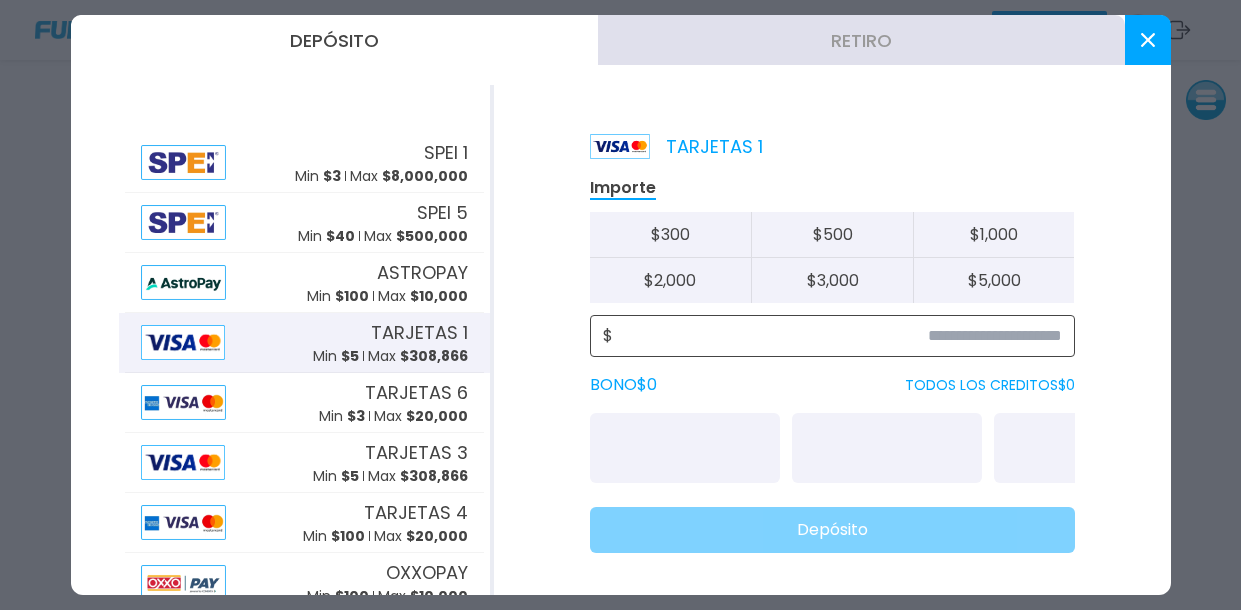 click at bounding box center [837, 336] 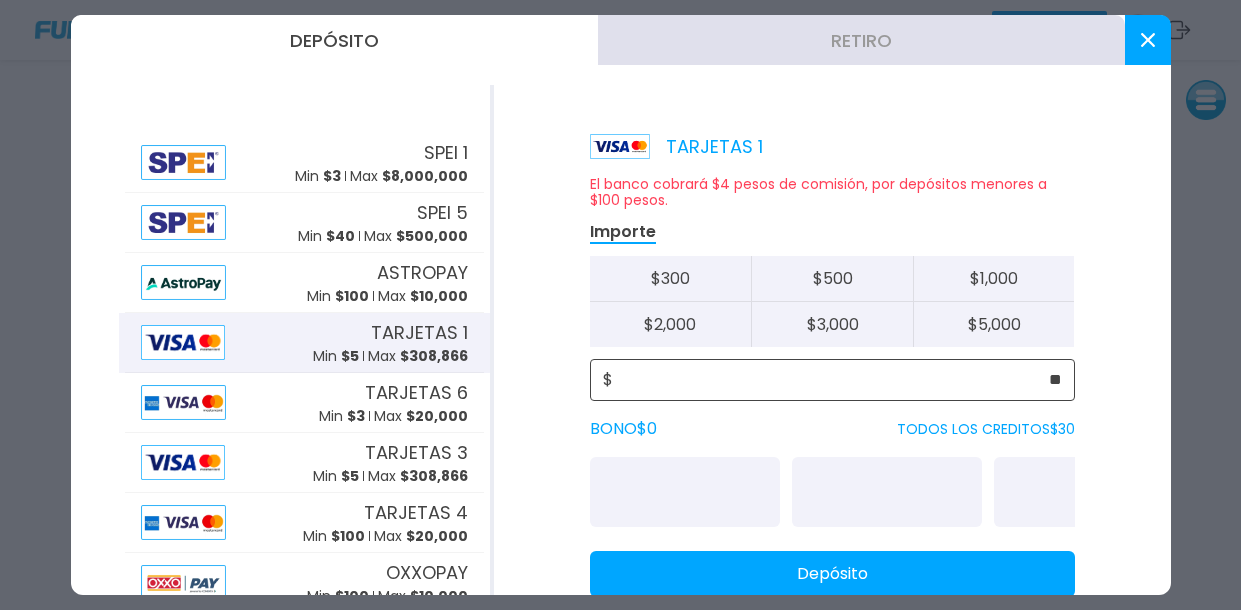 scroll, scrollTop: 67, scrollLeft: 0, axis: vertical 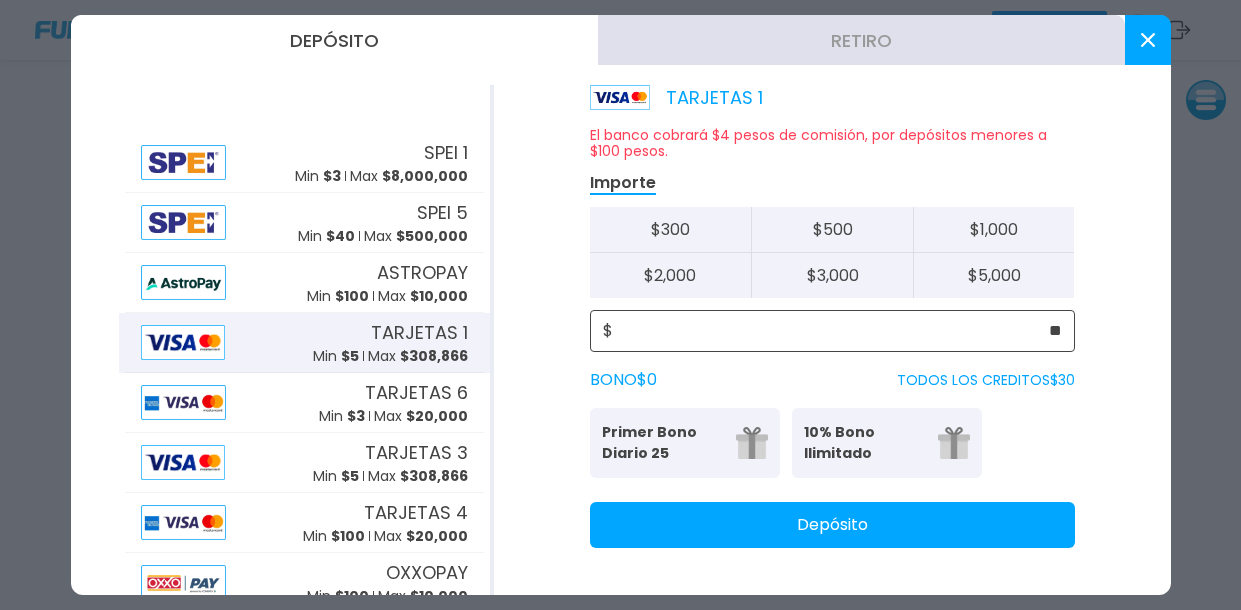 type on "**" 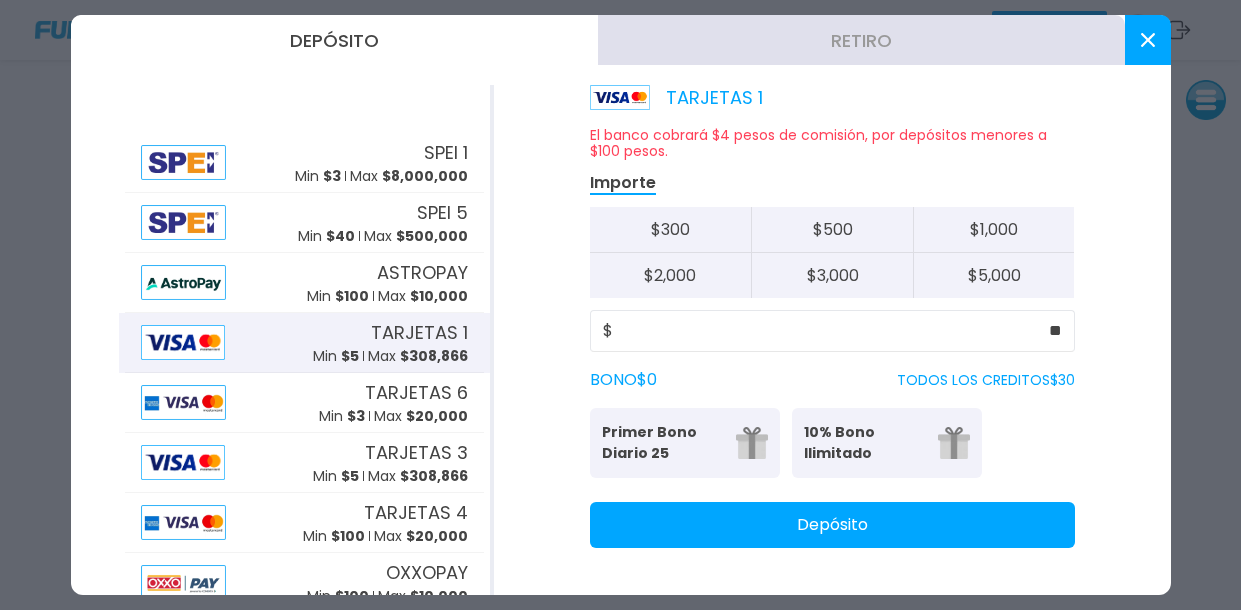 click on "Depósito" at bounding box center [832, 525] 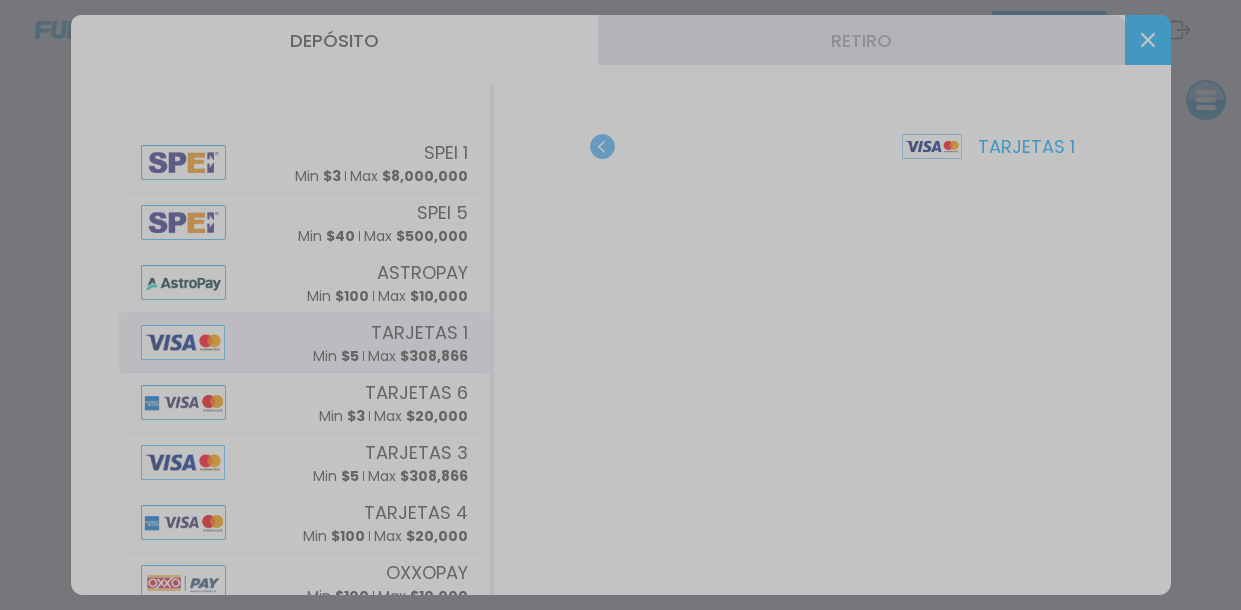 scroll, scrollTop: 0, scrollLeft: 0, axis: both 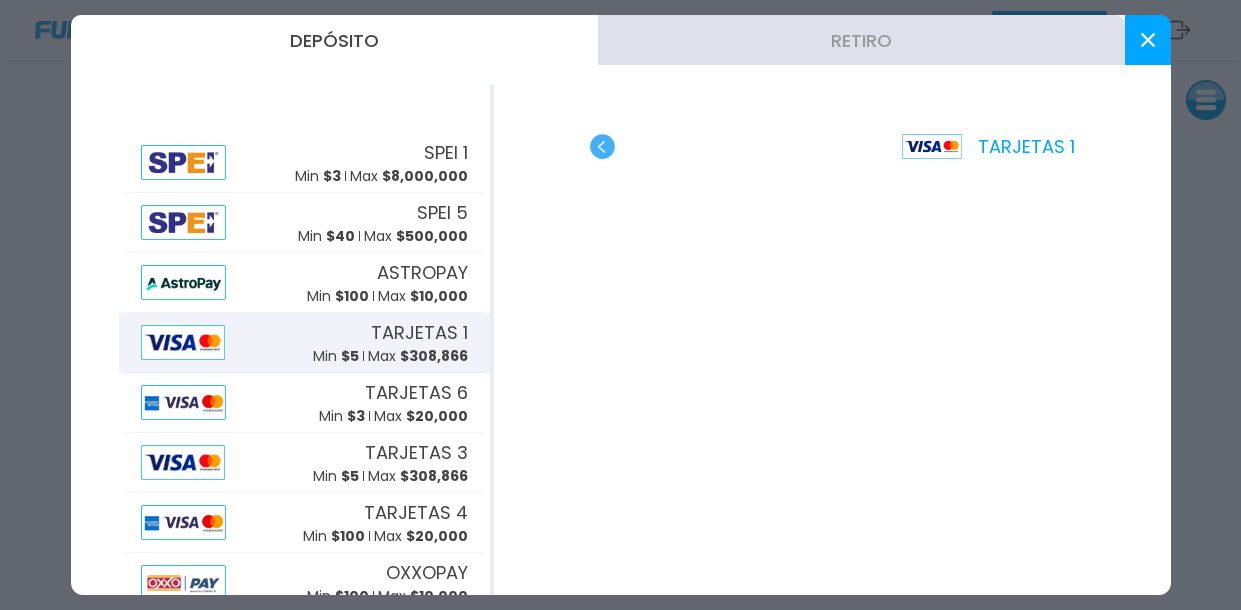 click at bounding box center [1148, 40] 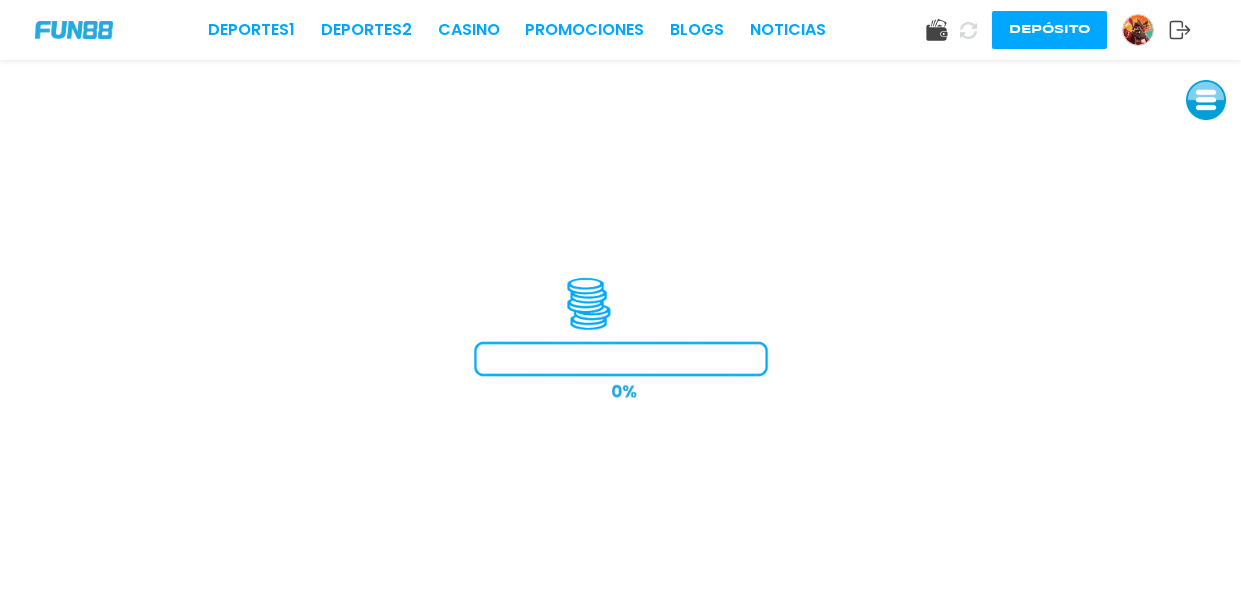scroll, scrollTop: 0, scrollLeft: 0, axis: both 